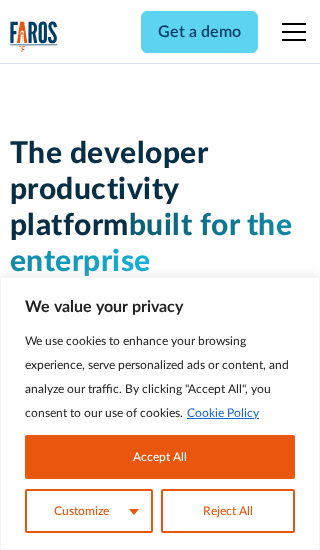 scroll, scrollTop: 0, scrollLeft: 0, axis: both 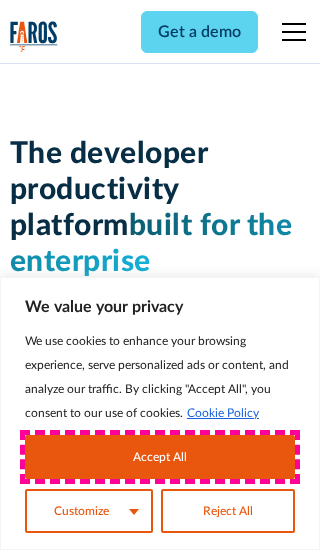 click on "Accept All" at bounding box center [160, 457] 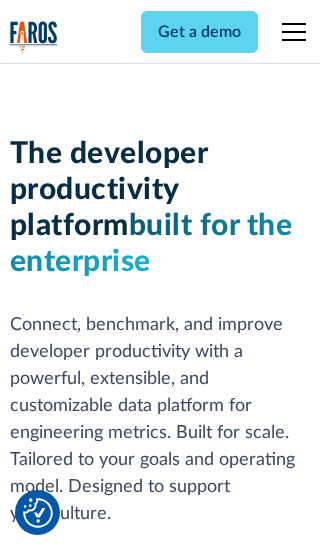 scroll, scrollTop: 301, scrollLeft: 0, axis: vertical 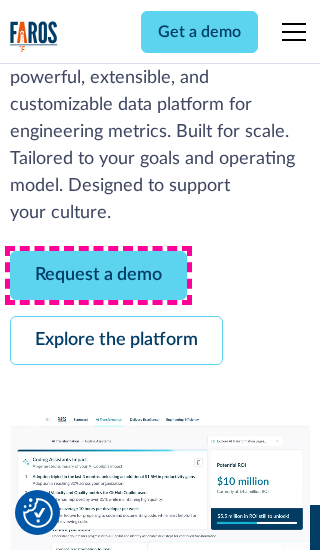 click on "Request a demo" at bounding box center (98, 275) 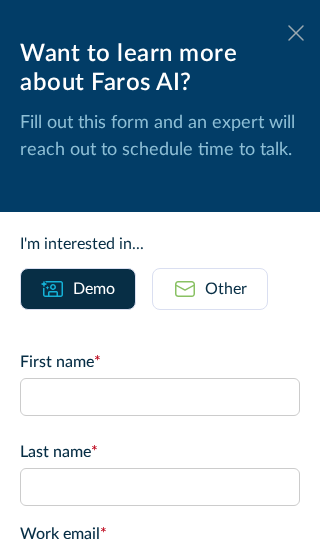 click 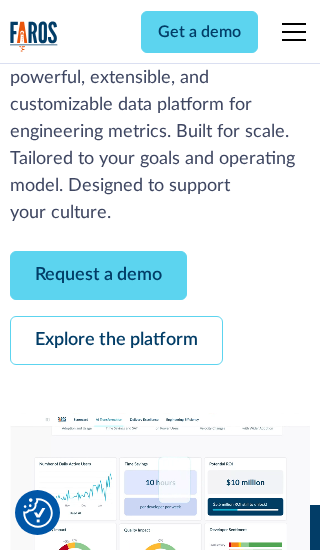 scroll, scrollTop: 366, scrollLeft: 0, axis: vertical 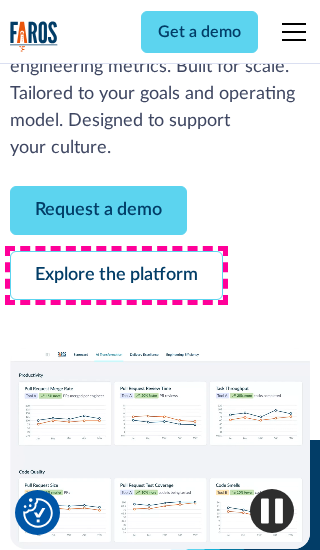 click on "Explore the platform" at bounding box center [116, 275] 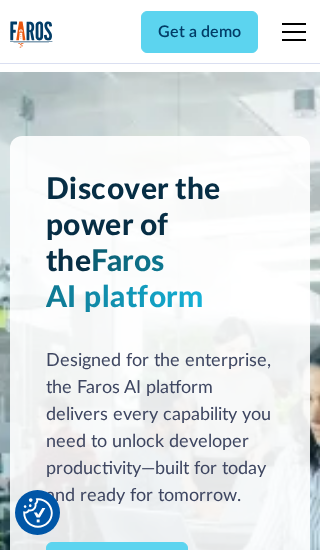 scroll, scrollTop: 0, scrollLeft: 0, axis: both 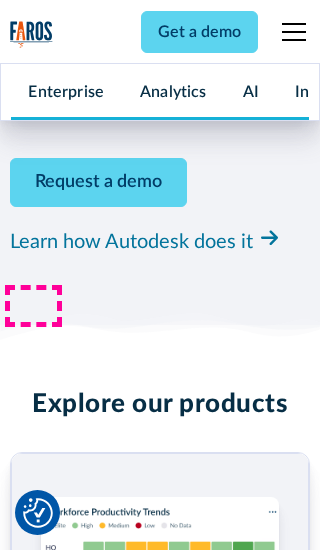 click on "Pricing" at bounding box center (34, 2462) 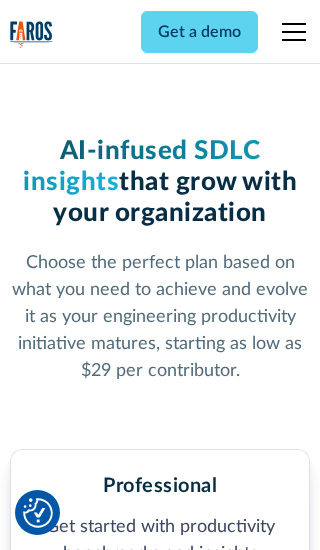 scroll, scrollTop: 0, scrollLeft: 0, axis: both 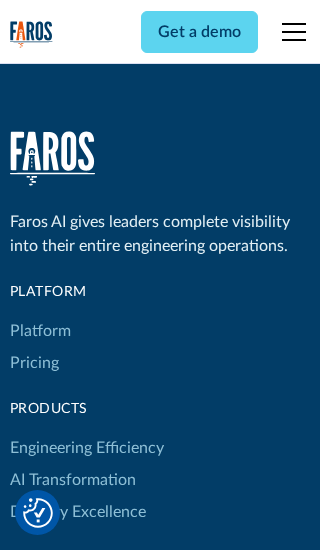 click on "Platform" at bounding box center (40, 331) 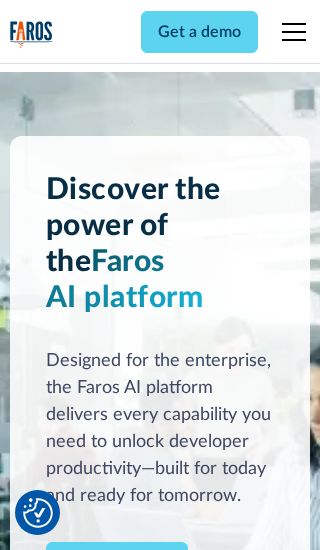 scroll, scrollTop: 0, scrollLeft: 0, axis: both 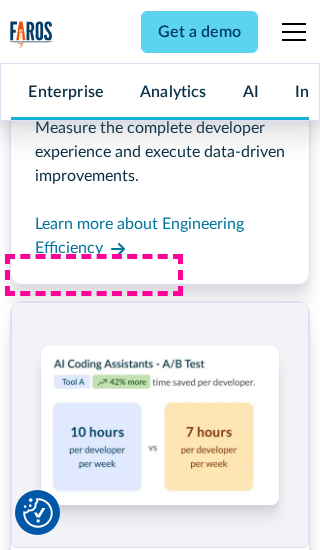 click on "Coding Assistant Impact" at bounding box center (95, 2431) 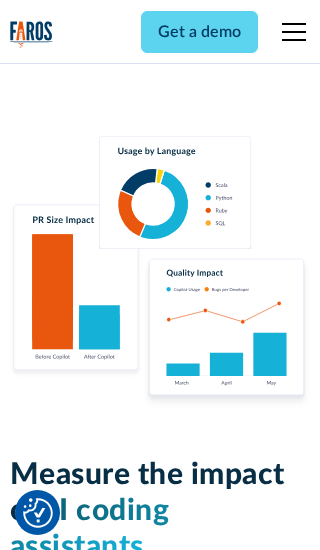 scroll, scrollTop: 0, scrollLeft: 0, axis: both 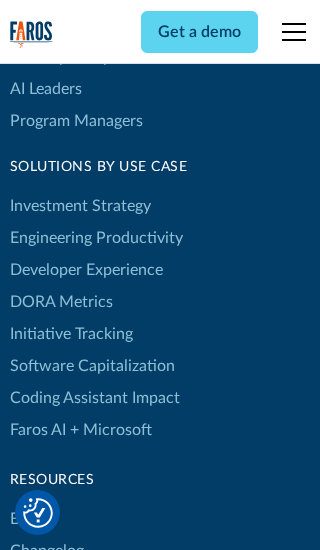 click on "DORA Metrics" at bounding box center [61, 302] 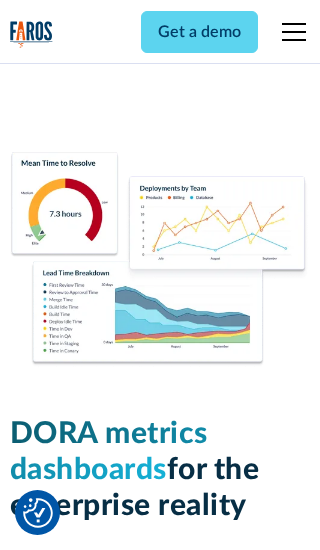 scroll, scrollTop: 0, scrollLeft: 0, axis: both 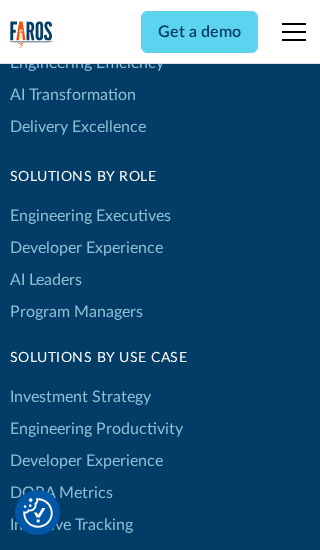 click on "Blog" at bounding box center [25, 710] 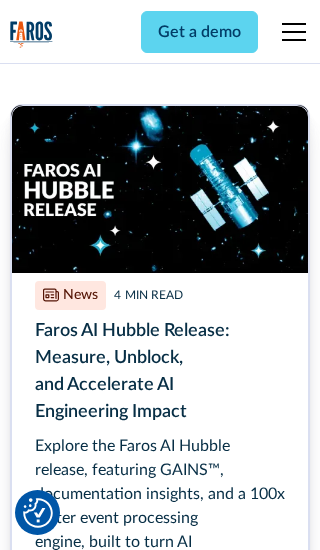 scroll, scrollTop: 0, scrollLeft: 0, axis: both 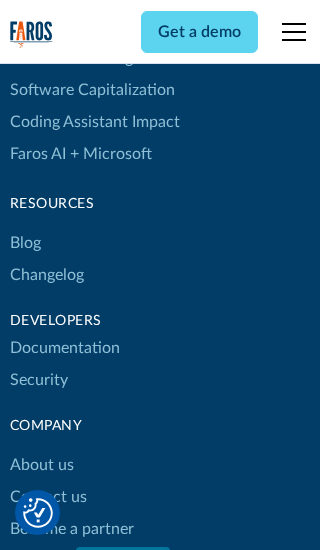 click on "Changelog" at bounding box center [47, 275] 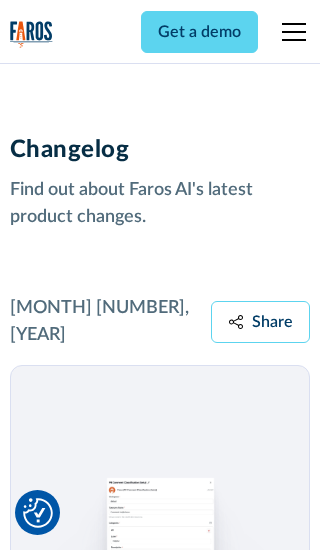 scroll, scrollTop: 0, scrollLeft: 0, axis: both 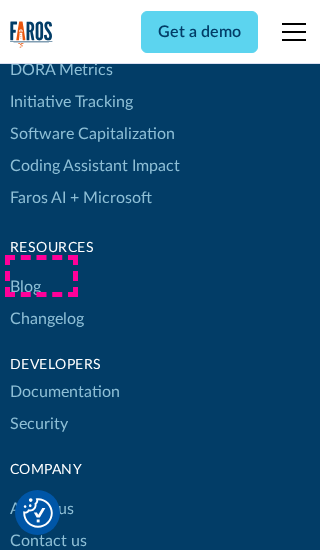click on "About us" at bounding box center (42, 509) 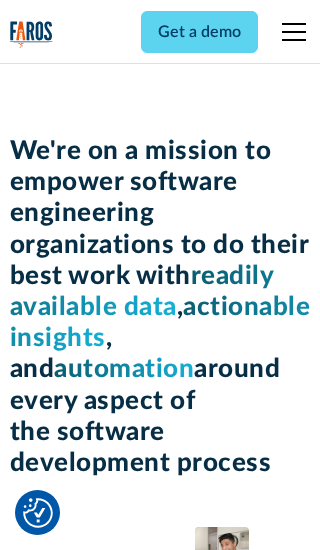 scroll, scrollTop: 0, scrollLeft: 0, axis: both 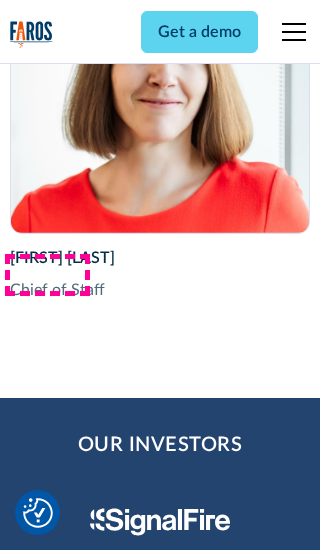 click on "Contact us" at bounding box center (48, 2829) 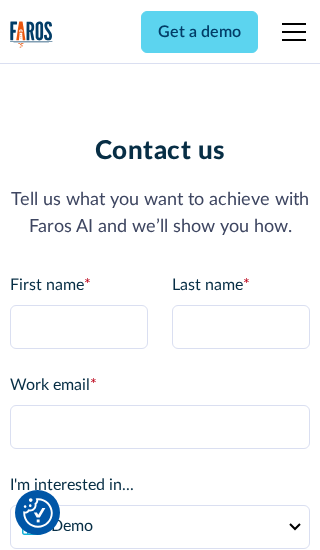 scroll, scrollTop: 0, scrollLeft: 0, axis: both 